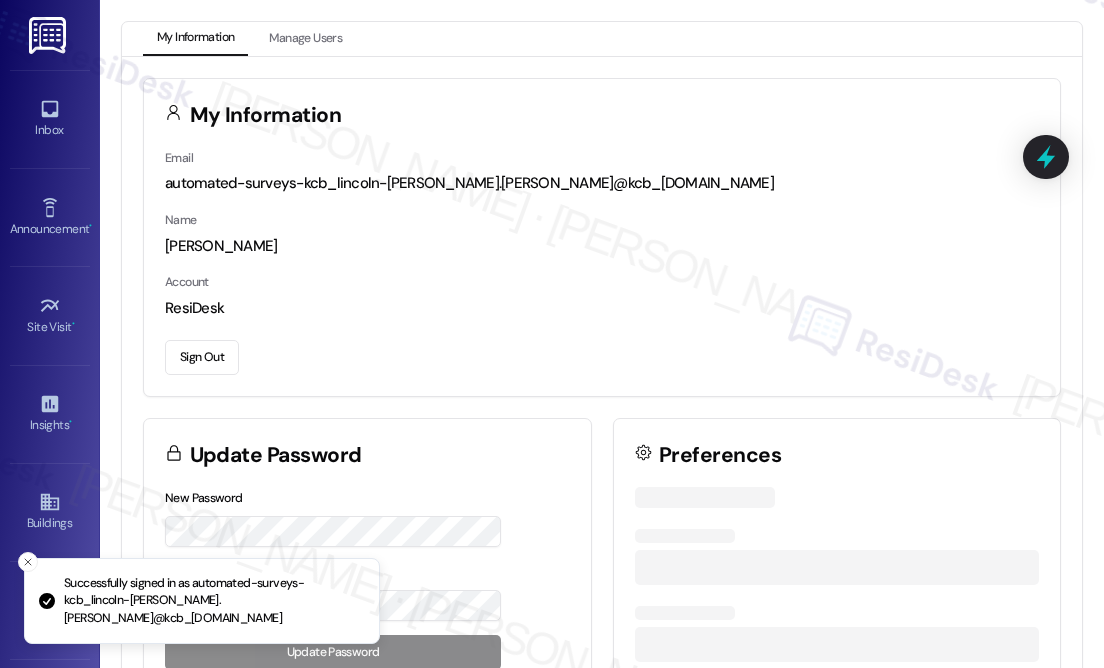 scroll, scrollTop: 0, scrollLeft: 0, axis: both 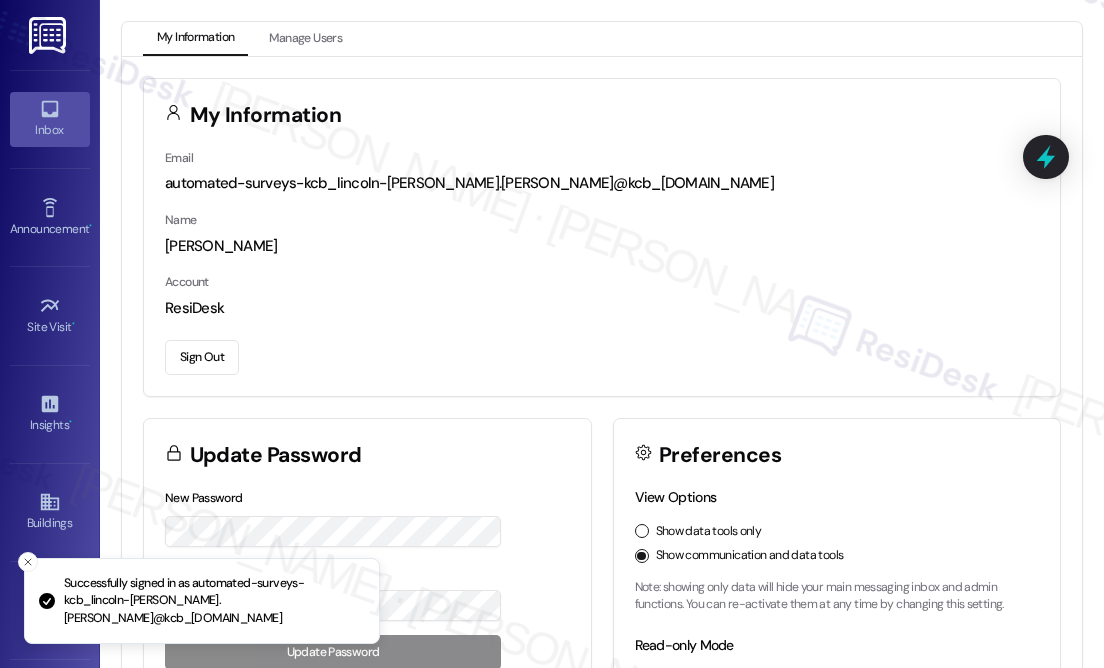 click on "Inbox" at bounding box center (50, 119) 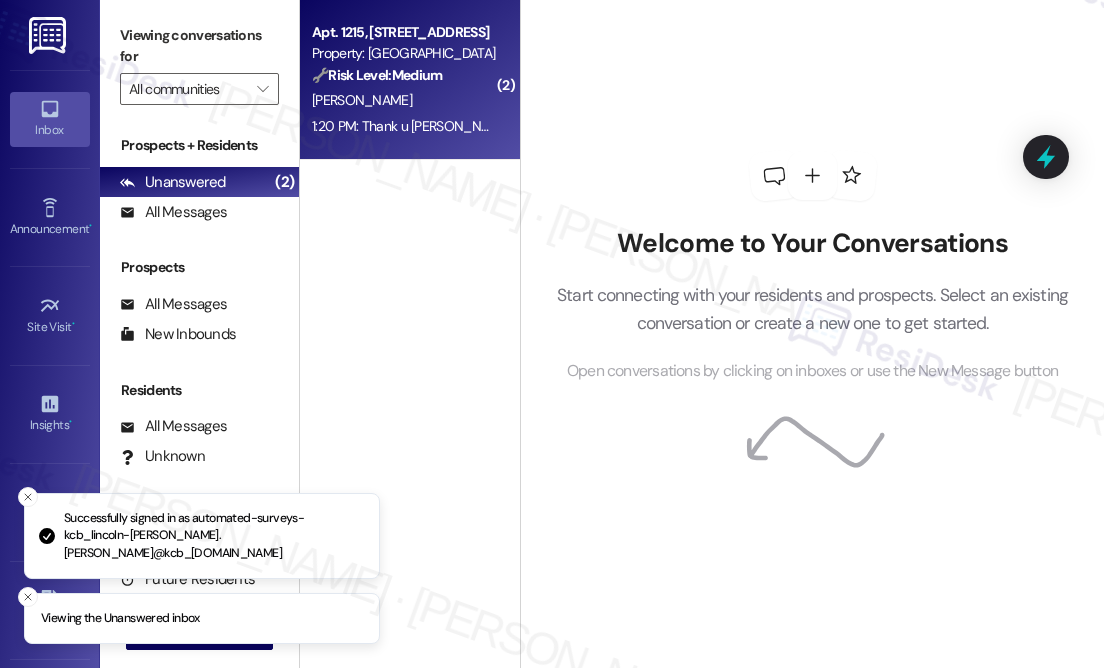 click on "[PERSON_NAME]" at bounding box center [404, 100] 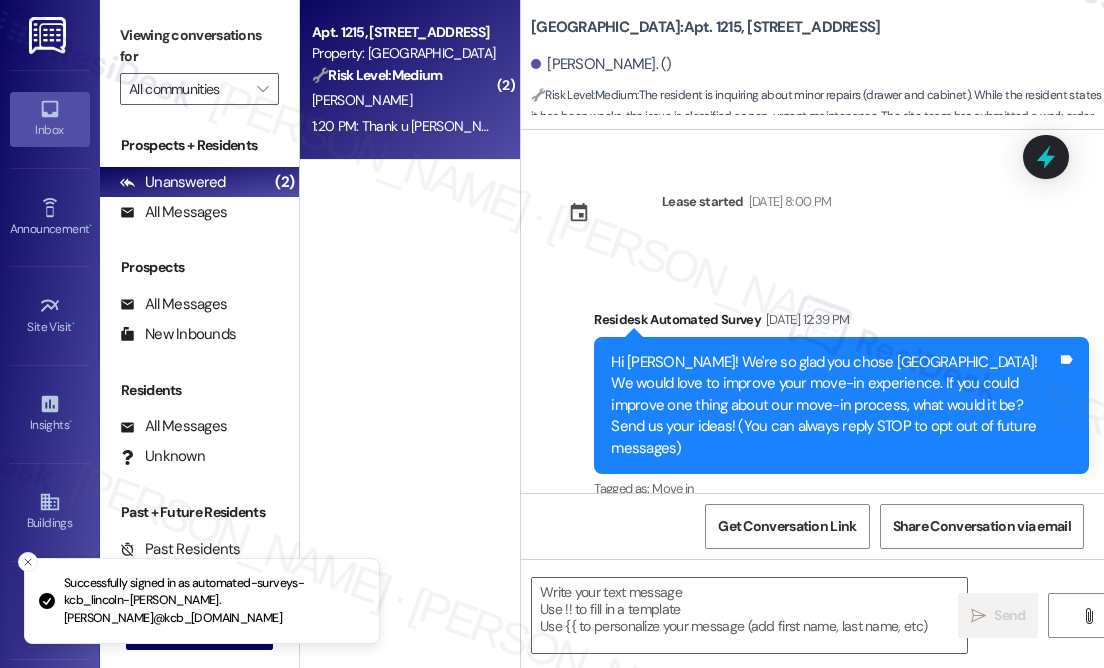 scroll, scrollTop: 18325, scrollLeft: 0, axis: vertical 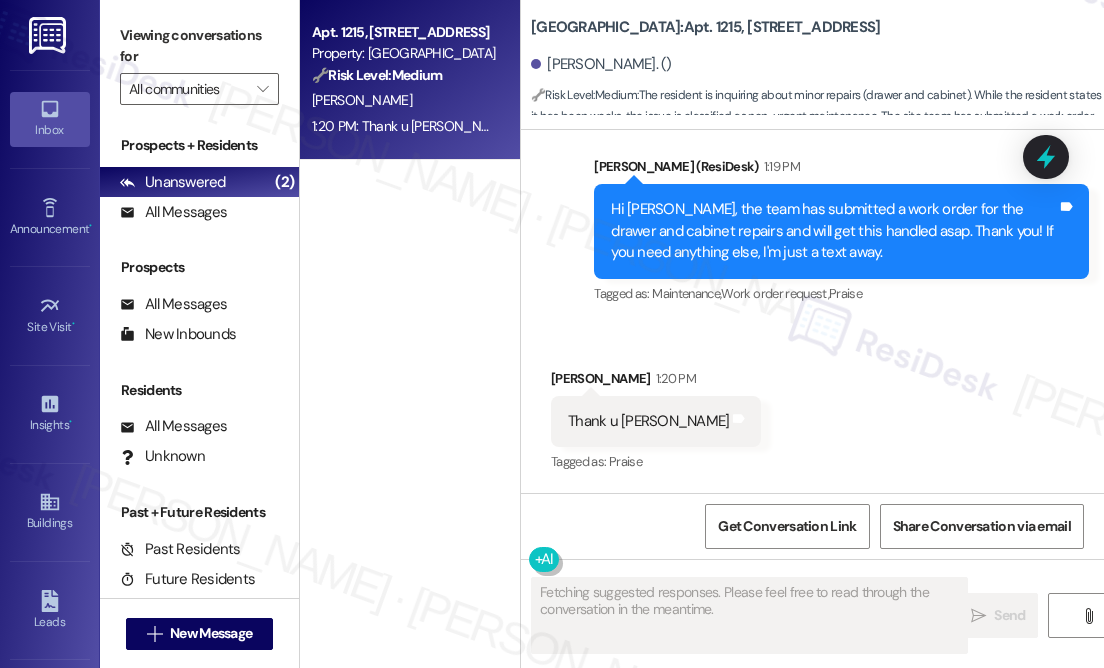 click on "Hi [PERSON_NAME], the team has submitted a work order for the drawer and cabinet repairs and will get this handled asap. Thank you! If you need anything else, I'm just a text away." at bounding box center [834, 231] 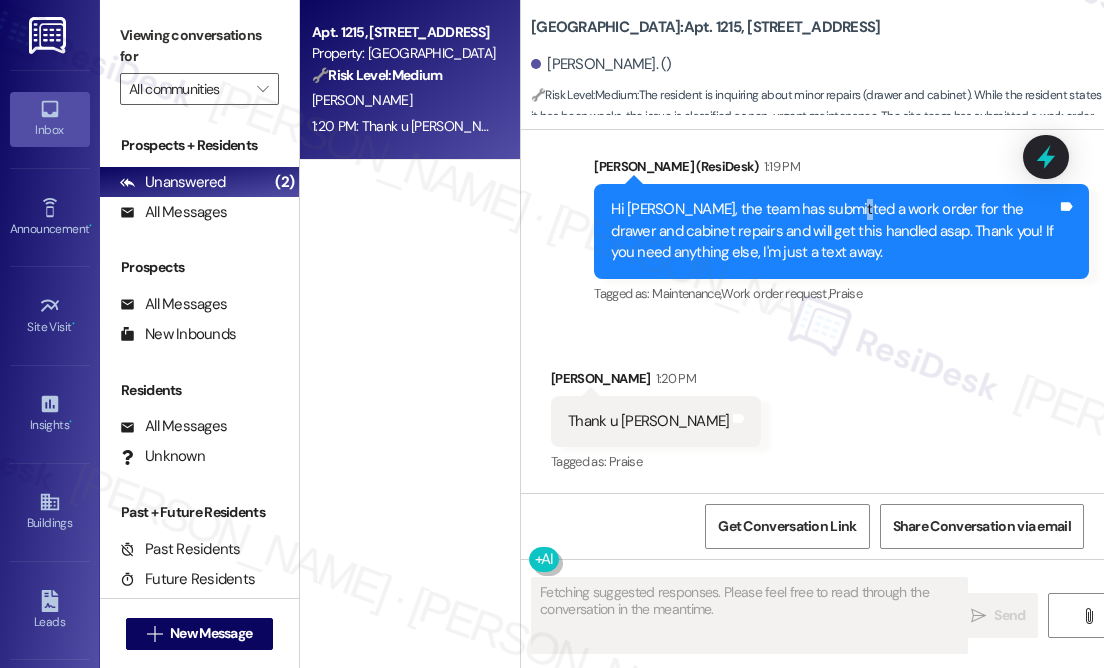 click on "Hi [PERSON_NAME], the team has submitted a work order for the drawer and cabinet repairs and will get this handled asap. Thank you! If you need anything else, I'm just a text away." at bounding box center [834, 231] 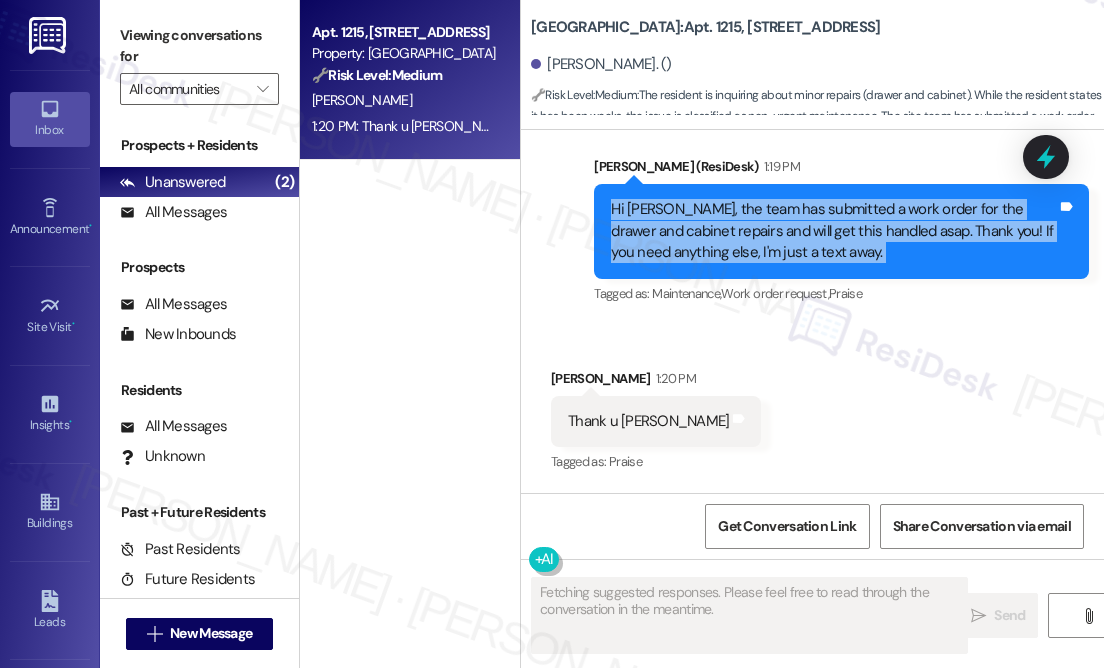 click on "Hi [PERSON_NAME], the team has submitted a work order for the drawer and cabinet repairs and will get this handled asap. Thank you! If you need anything else, I'm just a text away." at bounding box center [834, 231] 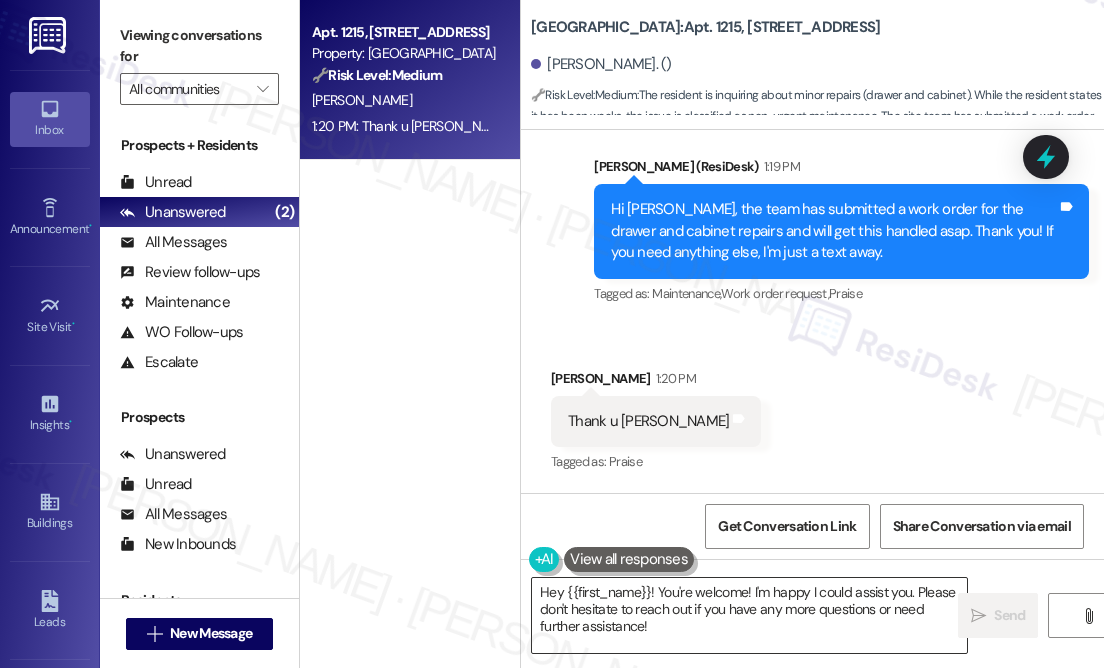 click on "Hey {{first_name}}! You're welcome! I'm happy I could assist you. Please don't hesitate to reach out if you have any more questions or need further assistance!" at bounding box center (749, 615) 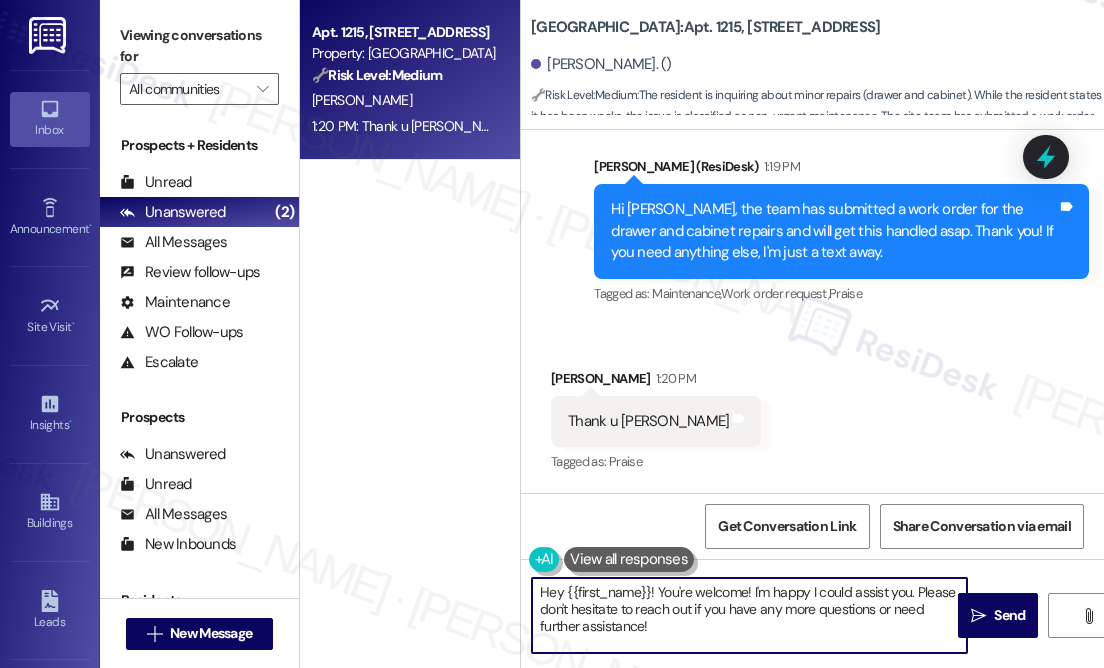 click on "Hey {{first_name}}! You're welcome! I'm happy I could assist you. Please don't hesitate to reach out if you have any more questions or need further assistance!" at bounding box center (749, 615) 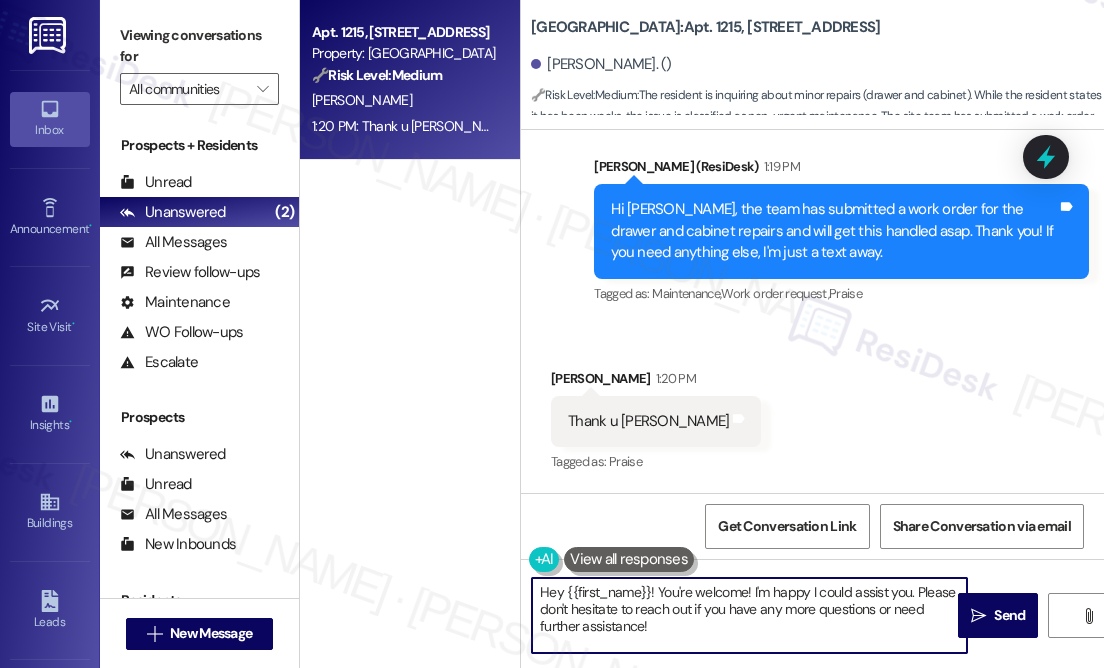 click on "Hey {{first_name}}! You're welcome! I'm happy I could assist you. Please don't hesitate to reach out if you have any more questions or need further assistance!" at bounding box center [749, 615] 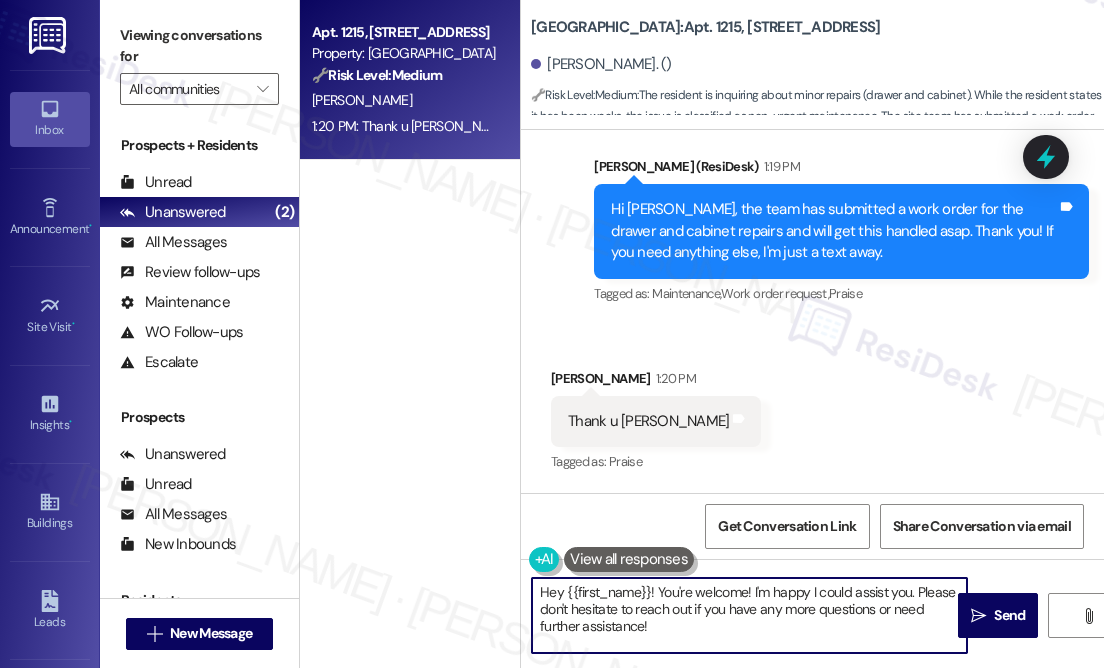 drag, startPoint x: 655, startPoint y: 594, endPoint x: 512, endPoint y: 592, distance: 143.01399 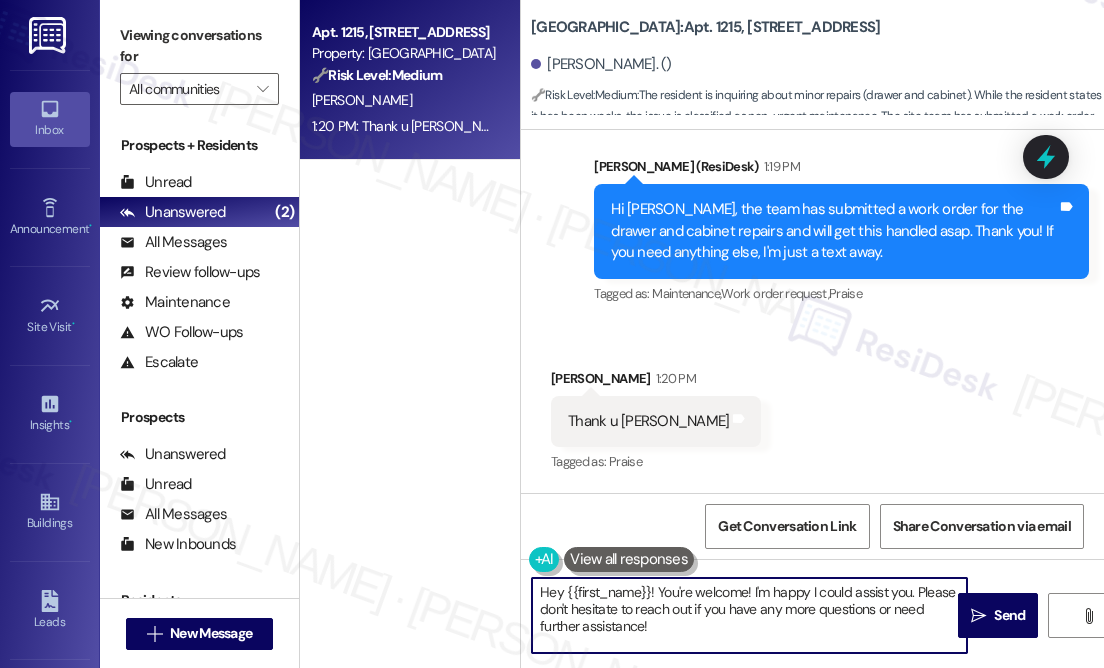 click on "Apt. 1215, [STREET_ADDRESS] Property: Village Square 🔧  Risk Level:  Medium The resident is inquiring about minor repairs (drawer and cabinet). While the resident states it has been weeks, the issue is classified as non-urgent maintenance. The site team has submitted a work order to resolve the issue. [PERSON_NAME] 1:20 PM: Thank u [PERSON_NAME] 1:20 PM: Thank u [PERSON_NAME][GEOGRAPHIC_DATA]:  Apt. 1215, [STREET_ADDRESS]       [PERSON_NAME]. ()   🔧  Risk Level:  Medium :  The resident is inquiring about minor repairs (drawer and cabinet). While the resident states it has been weeks, the issue is classified as non-urgent maintenance. The site team has submitted a work order to resolve the issue. Lease started [DATE] 8:00 PM Survey, sent via SMS Residesk Automated Survey [DATE] 12:39 PM Tags and notes Tagged as:   Move in Click to highlight conversations about Move in Announcement, sent via SMS [PERSON_NAME]   (ResiDesk) [DATE] 6:13 PM Hi [PERSON_NAME]!
Attention Residents:
Thank you,
Tags and notes" at bounding box center (702, 334) 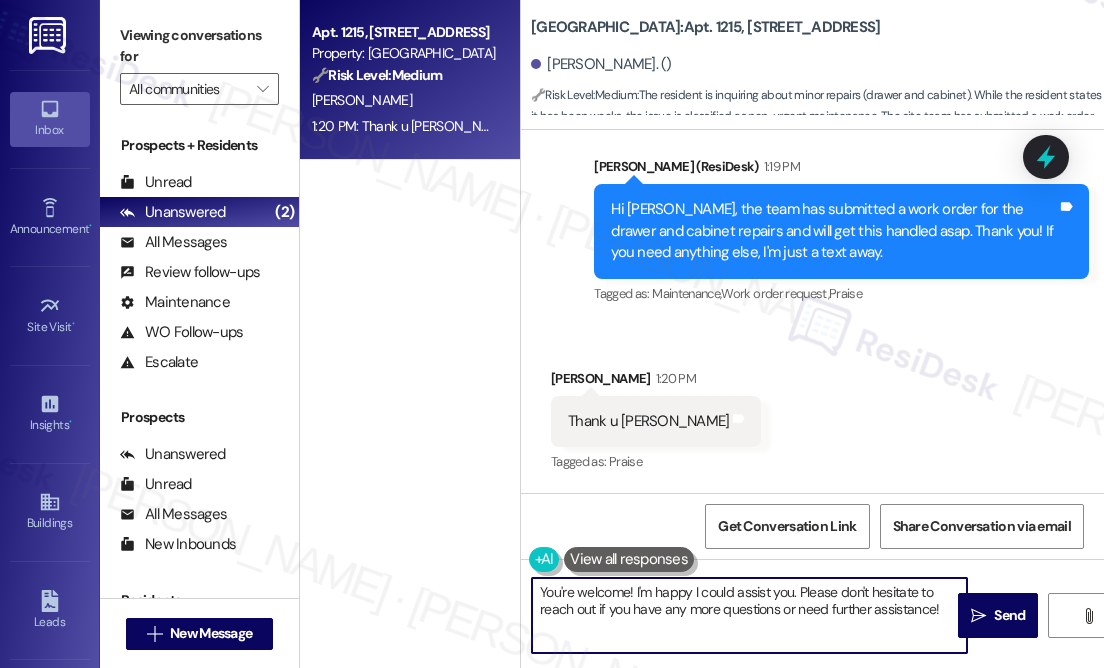 click on "You're welcome! I'm happy I could assist you. Please don't hesitate to reach out if you have any more questions or need further assistance!" at bounding box center (749, 615) 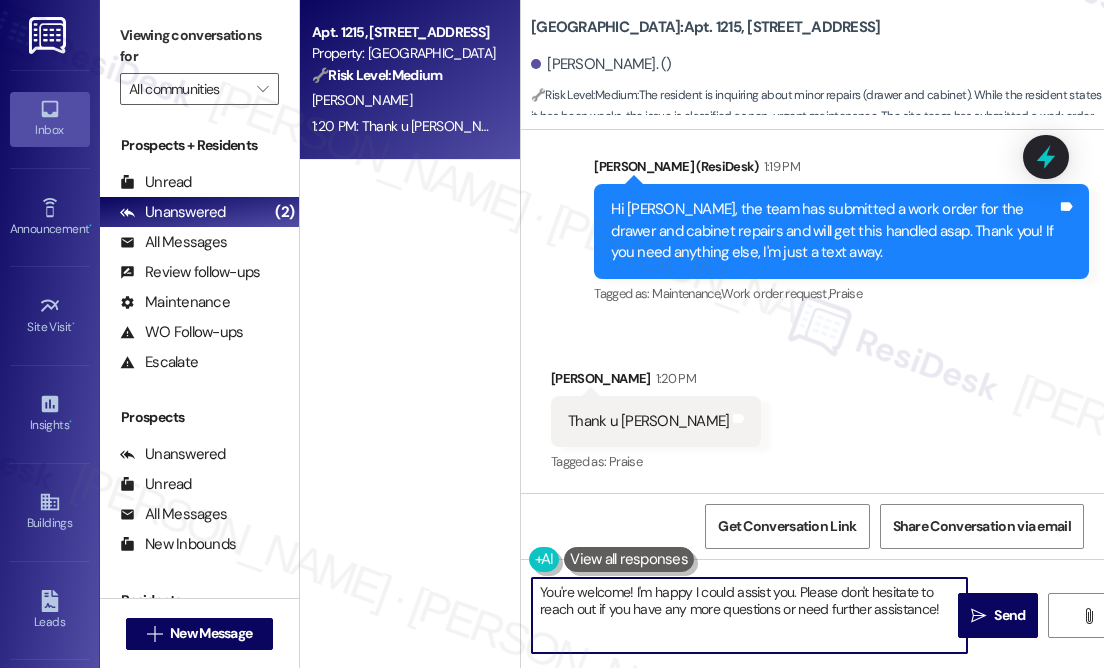 drag, startPoint x: 797, startPoint y: 590, endPoint x: 939, endPoint y: 611, distance: 143.54442 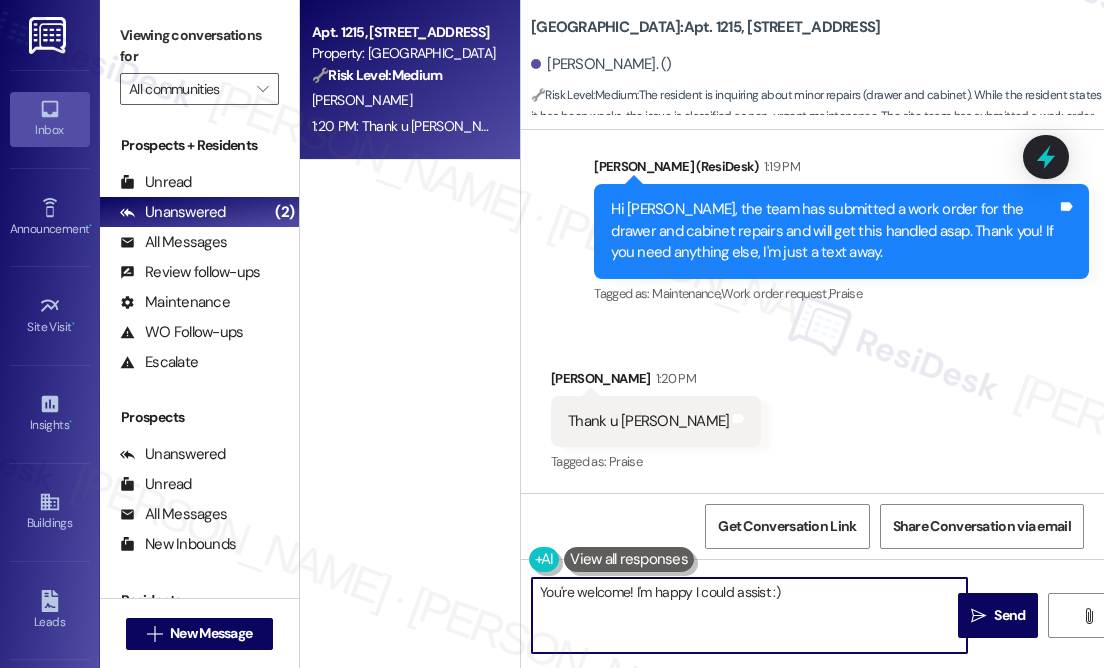 click on "You're welcome! I'm happy I could assist :)" at bounding box center [749, 615] 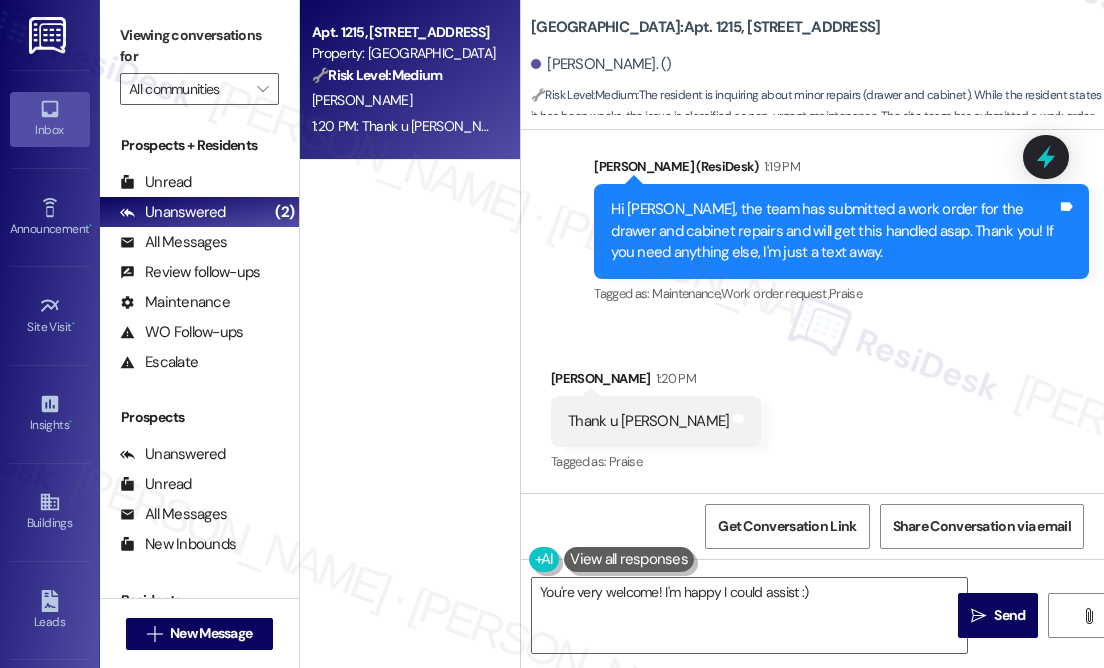 click on "Thank u [PERSON_NAME] Tags and notes" at bounding box center [656, 421] 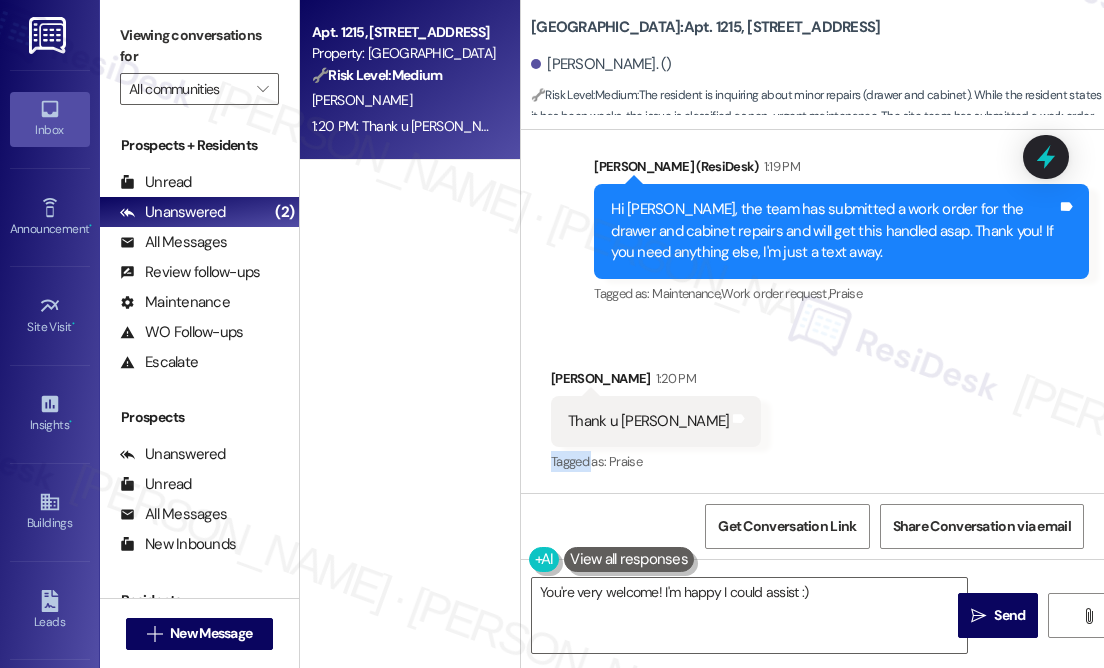 click on "Thank u [PERSON_NAME] Tags and notes" at bounding box center (656, 421) 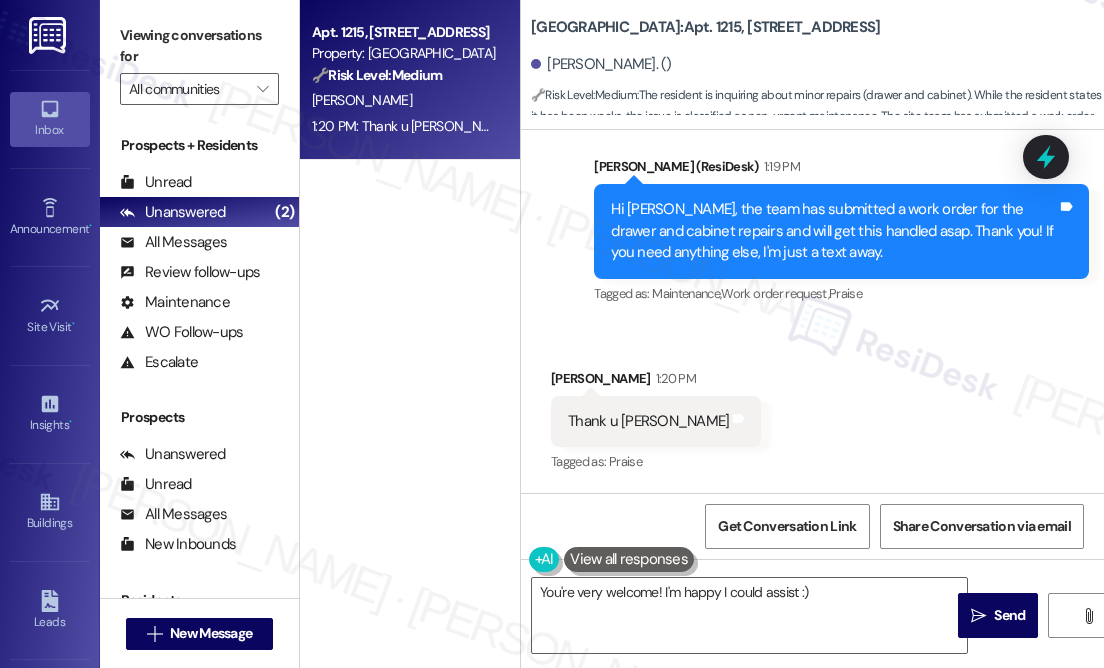 click on "[PERSON_NAME] 1:20 PM" at bounding box center (656, 382) 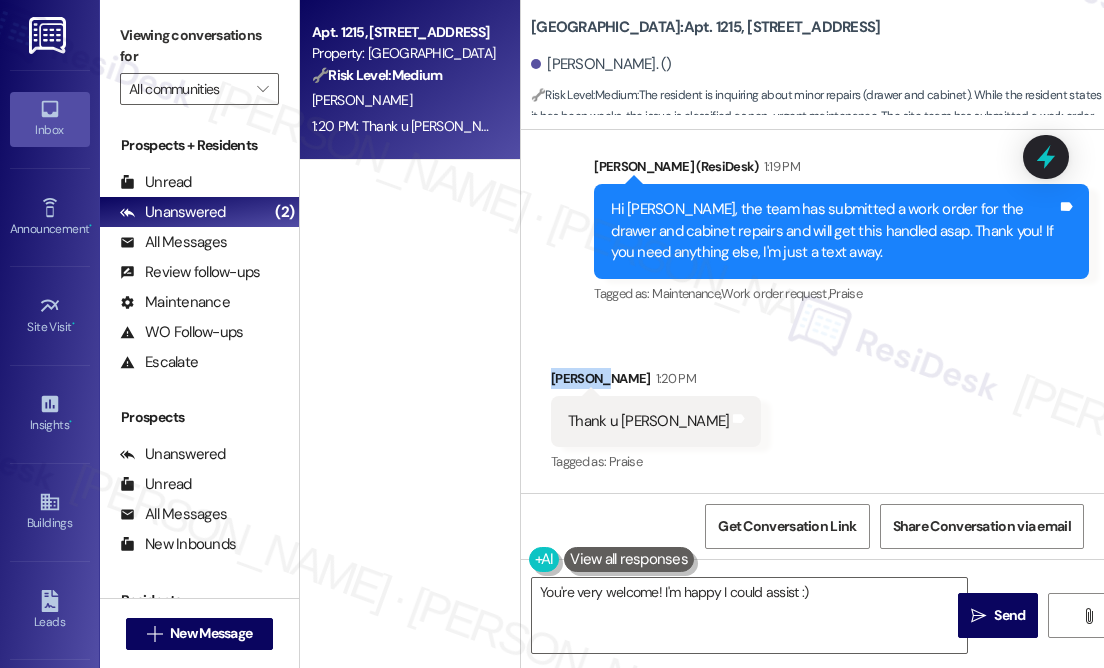 click on "[PERSON_NAME] 1:20 PM" at bounding box center [656, 382] 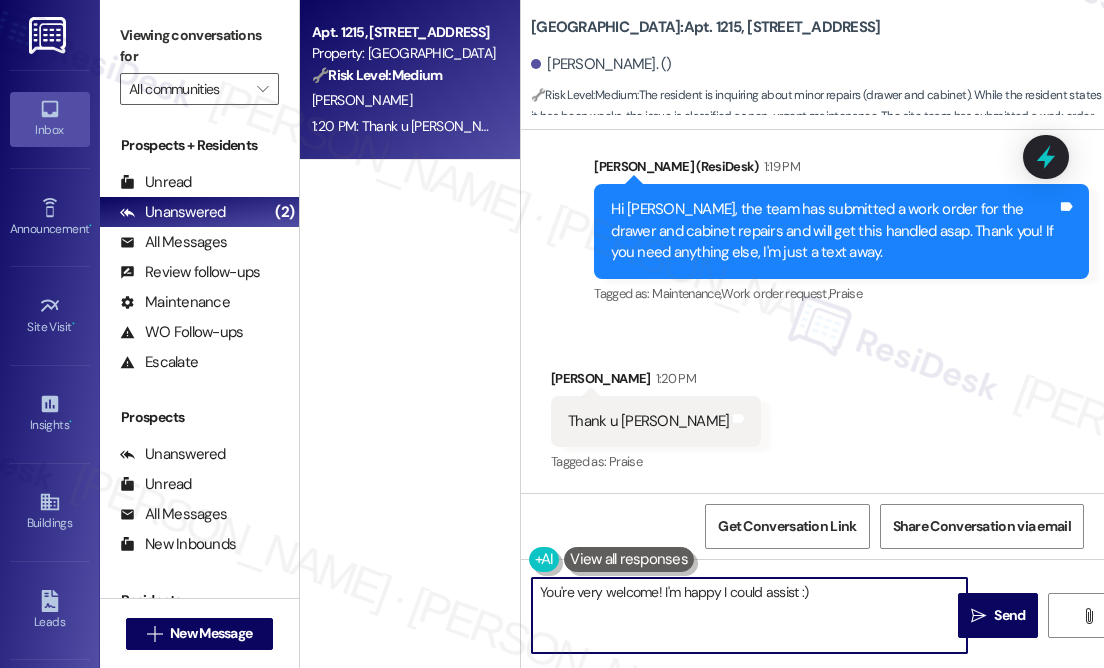 click on "You're very welcome! I'm happy I could assist :)" at bounding box center [749, 615] 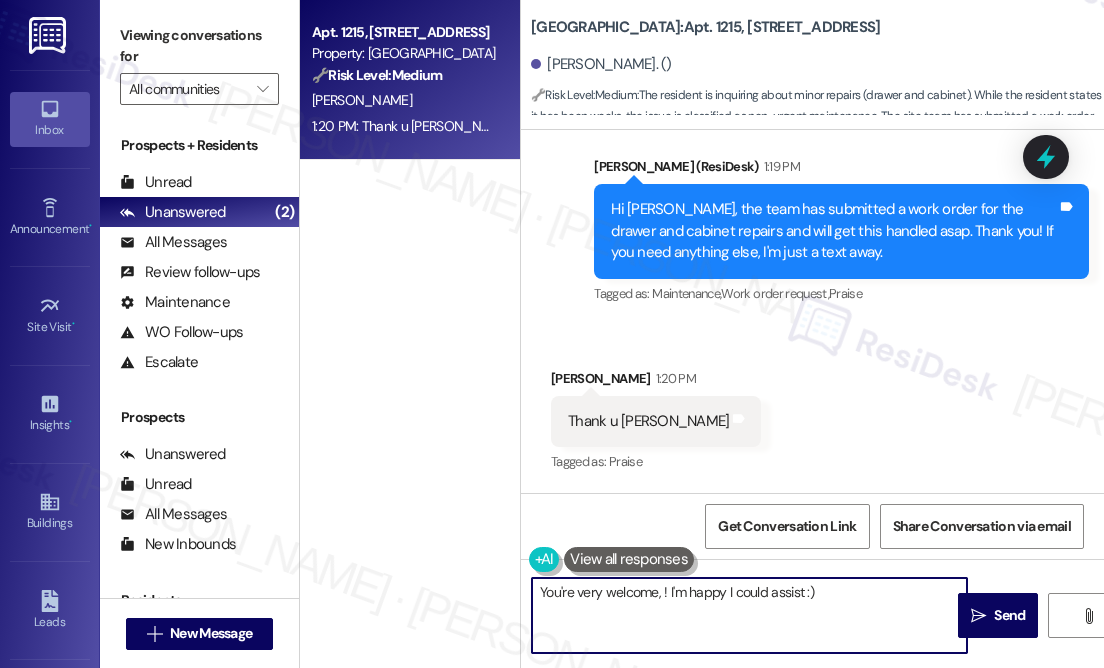 paste on "Jermain" 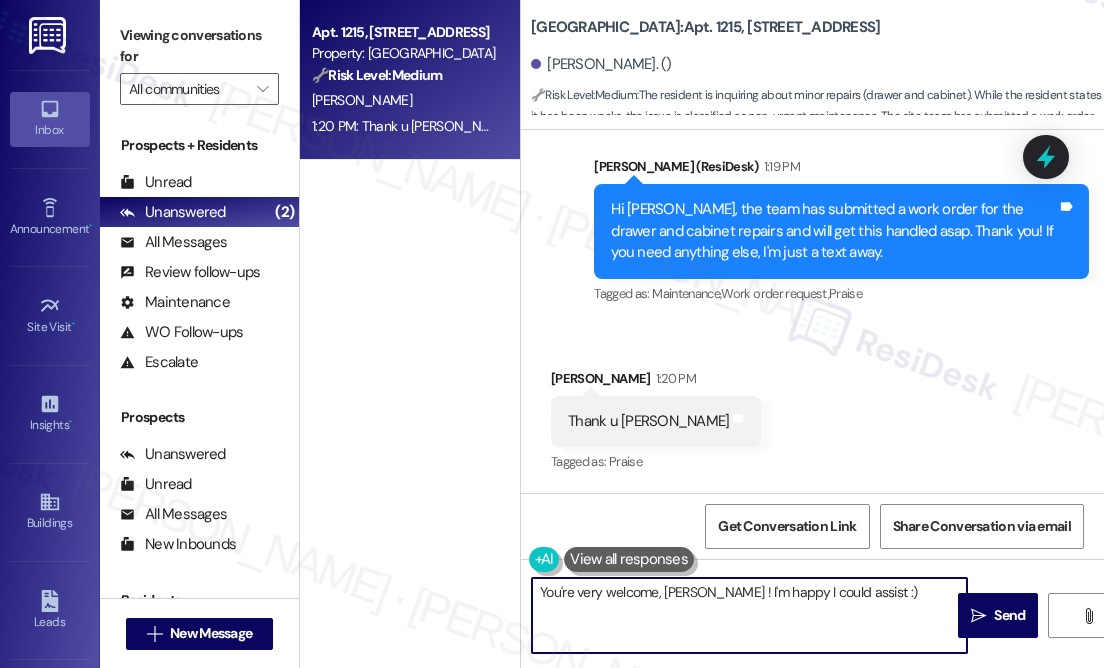 type on "You're very welcome, [PERSON_NAME]! I'm happy I could assist :)" 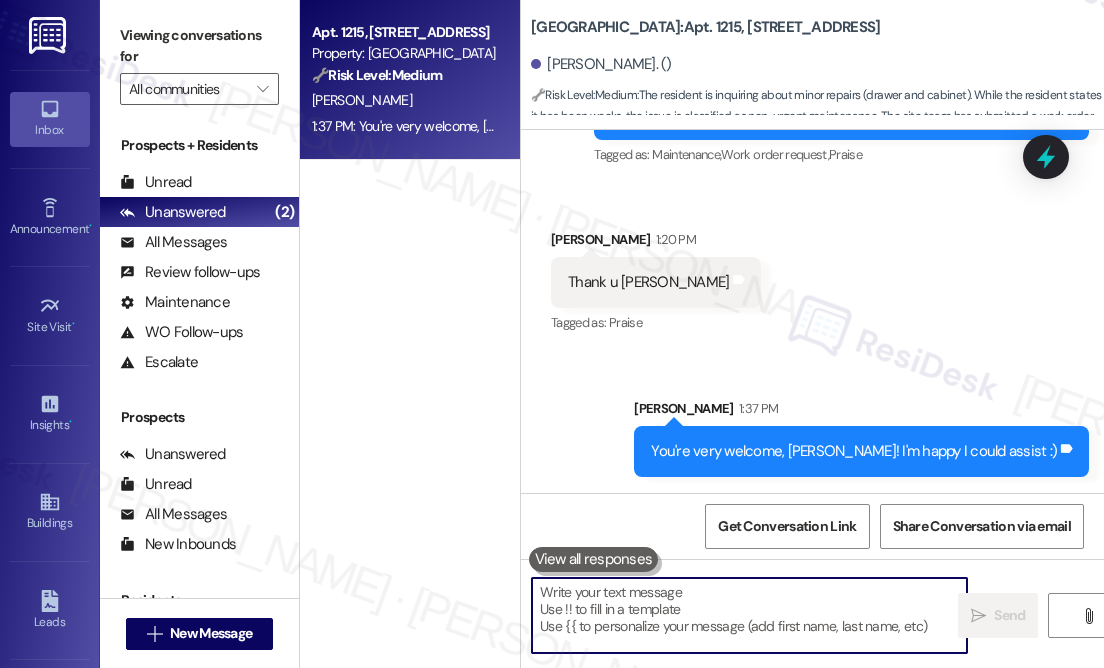 scroll, scrollTop: 18464, scrollLeft: 0, axis: vertical 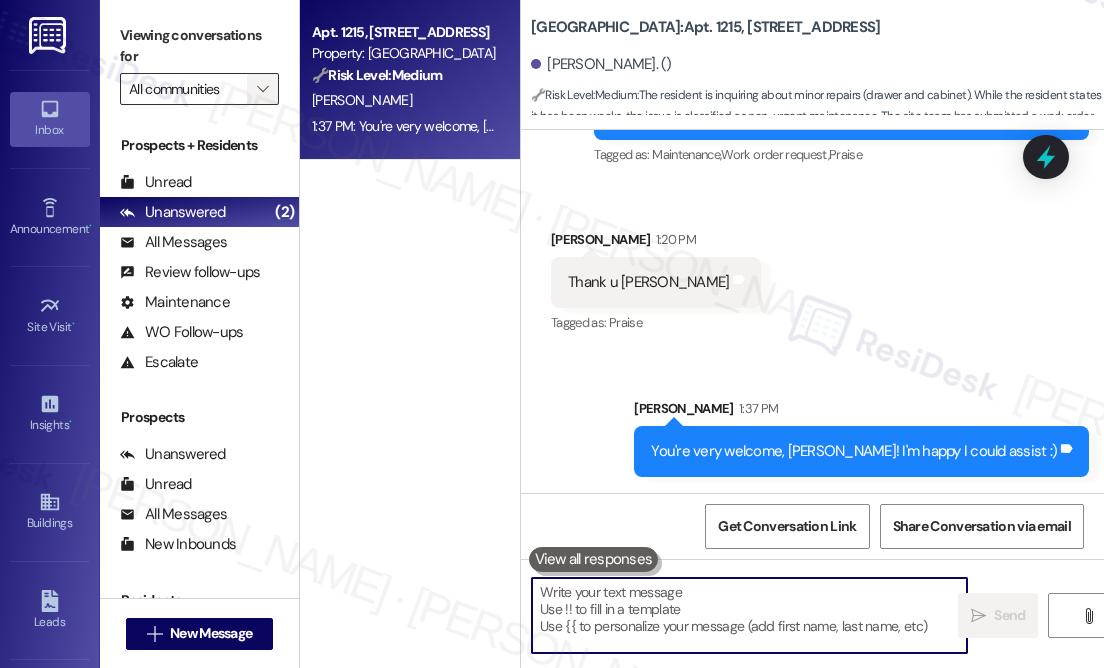 type 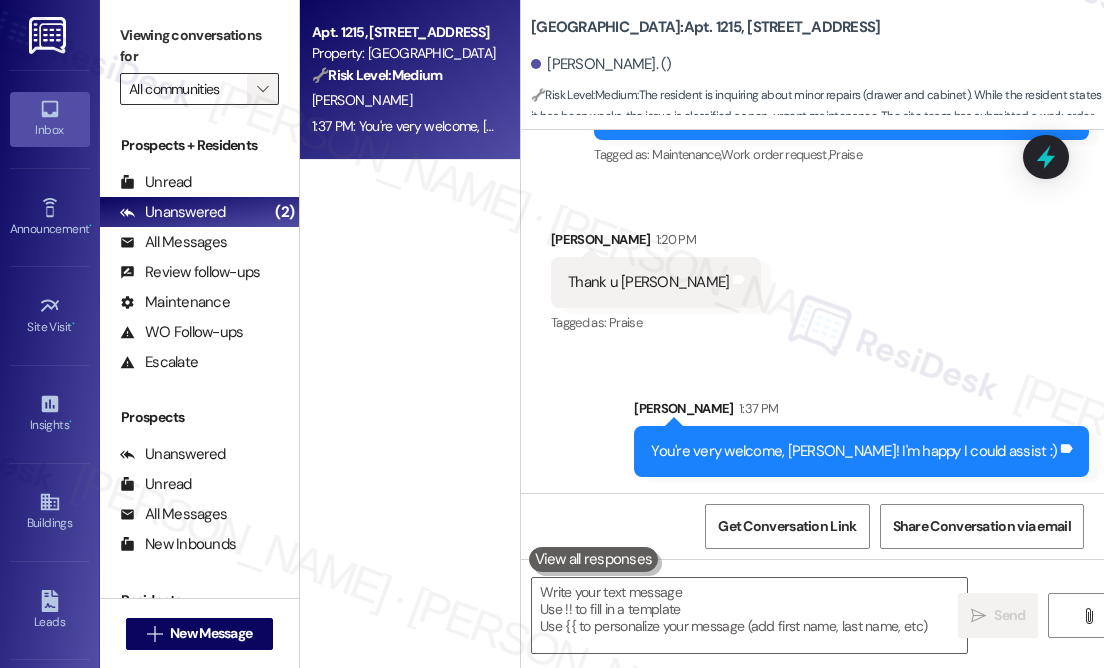 click on "" at bounding box center (263, 89) 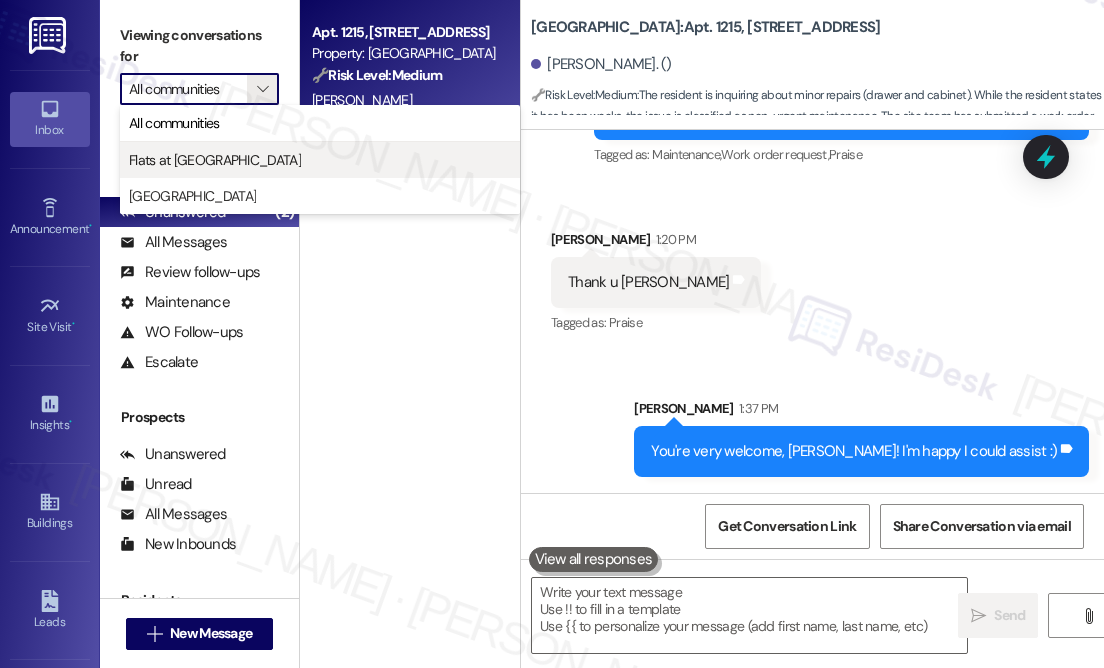 click on "Flats at [GEOGRAPHIC_DATA]" at bounding box center (215, 160) 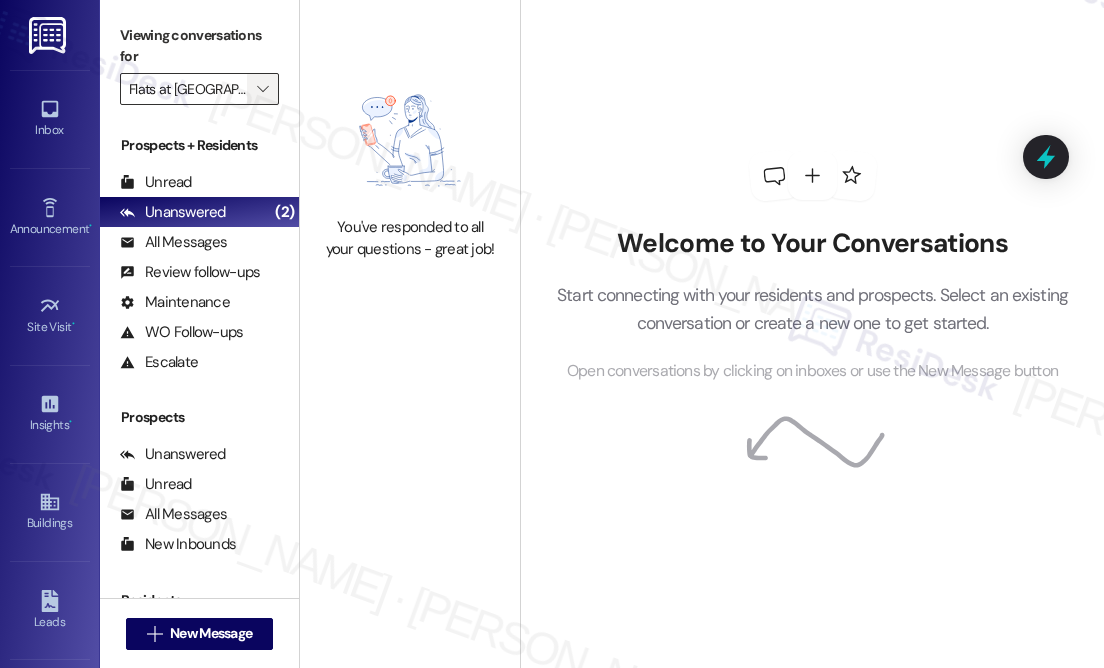 click on "" at bounding box center [262, 89] 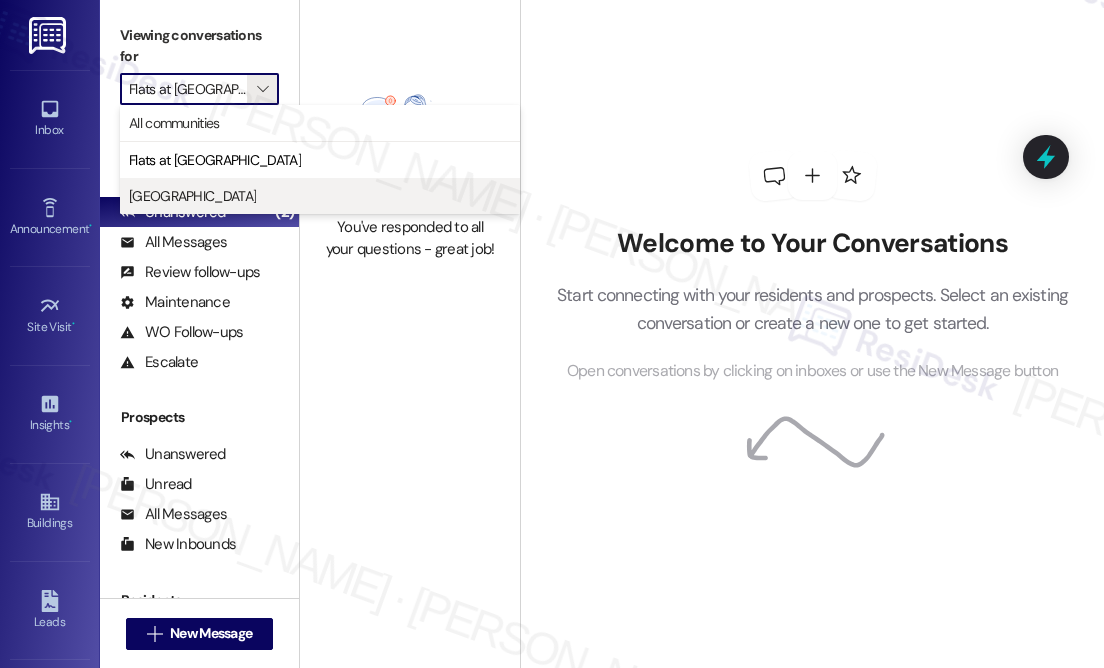 click on "[GEOGRAPHIC_DATA]" at bounding box center (320, 196) 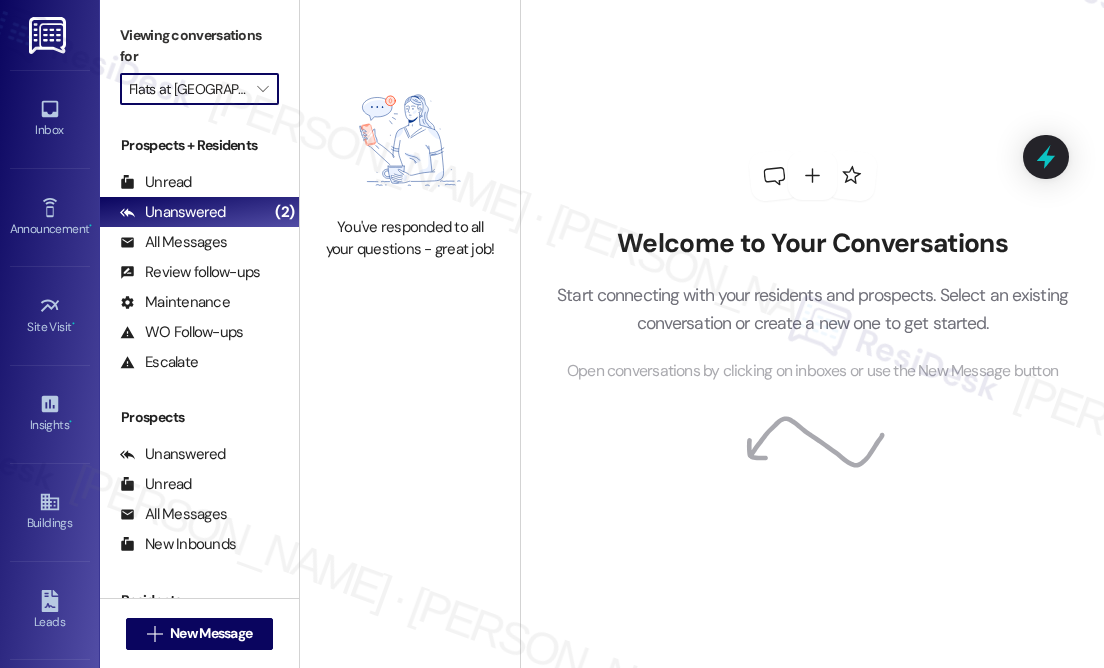 type on "[GEOGRAPHIC_DATA]" 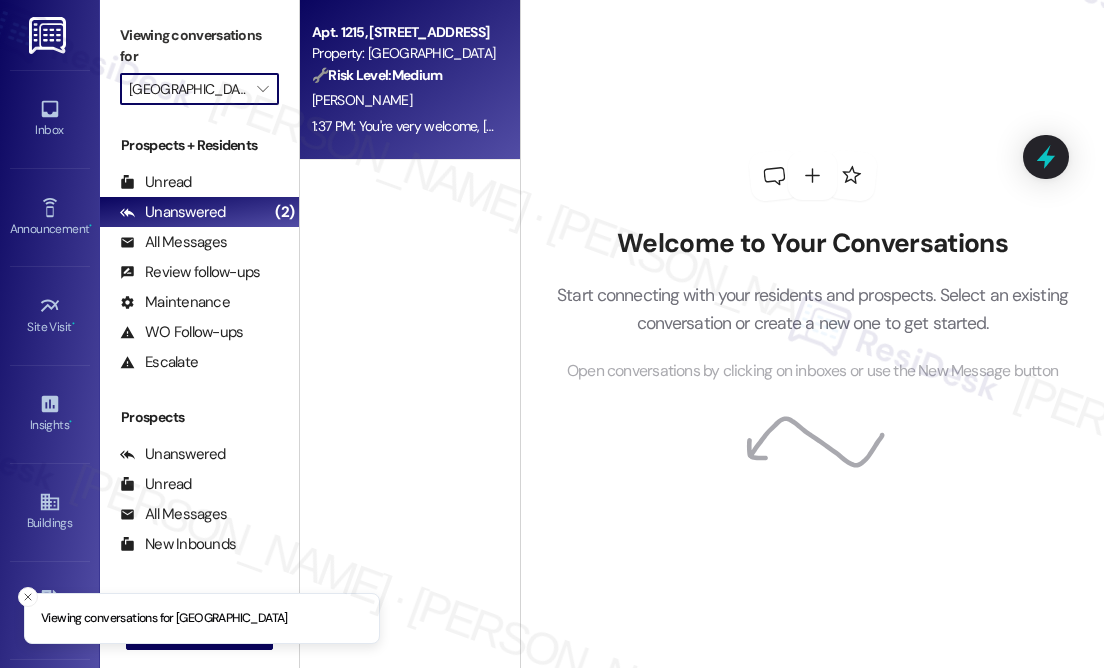 click on "1:37 PM: You're very welcome, [PERSON_NAME]! I'm happy I could assist :) 1:37 PM: You're very welcome, [PERSON_NAME]! I'm happy I could assist :)" at bounding box center (522, 126) 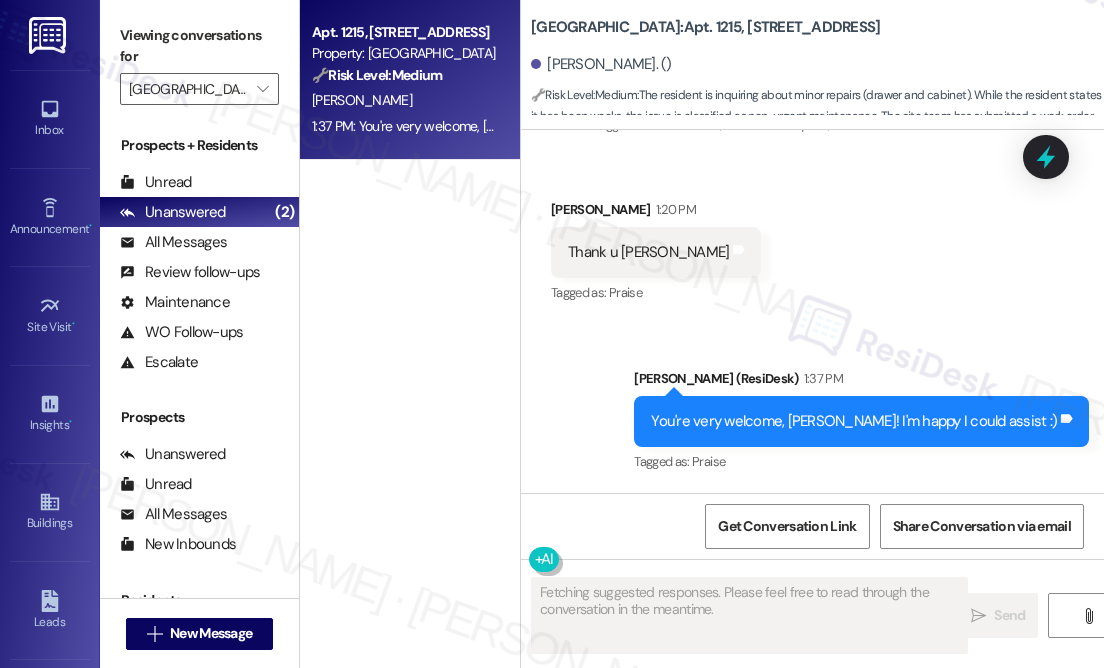 scroll, scrollTop: 18493, scrollLeft: 0, axis: vertical 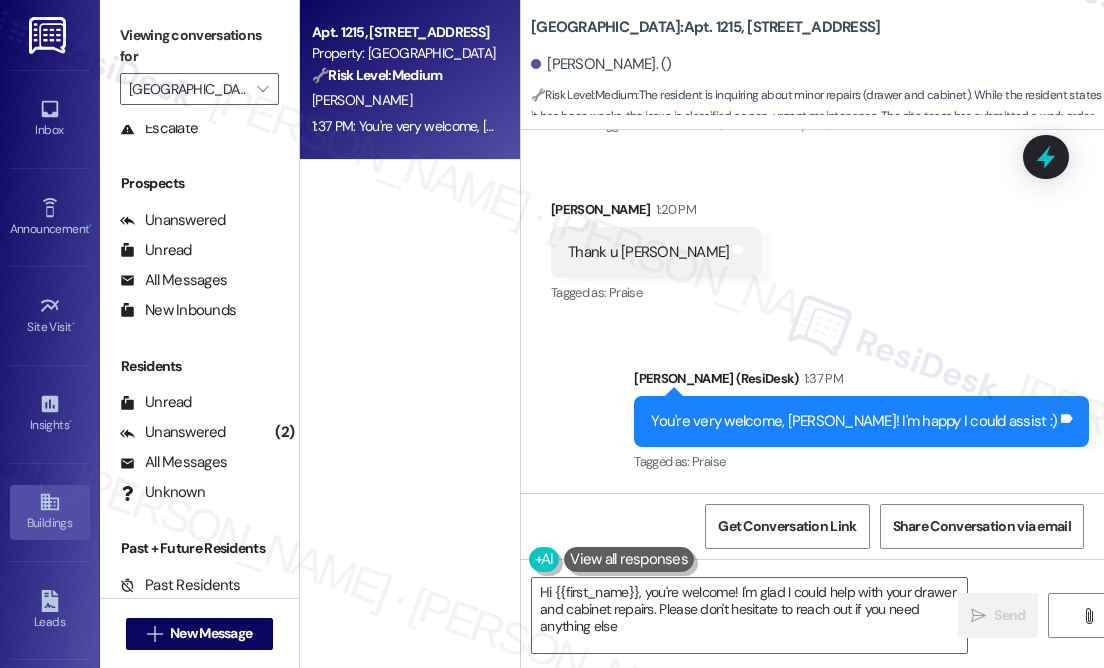 type on "Hi {{first_name}}, you're welcome! I'm glad I could help with your drawer and cabinet repairs. Please don't hesitate to reach out if you need anything else!" 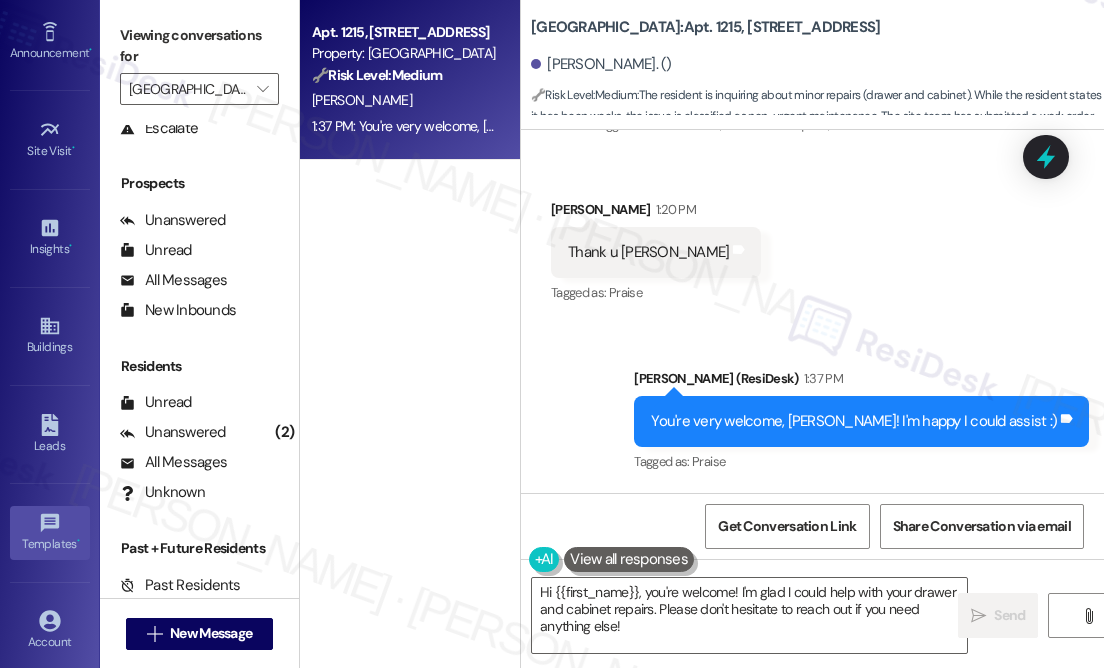 scroll, scrollTop: 278, scrollLeft: 0, axis: vertical 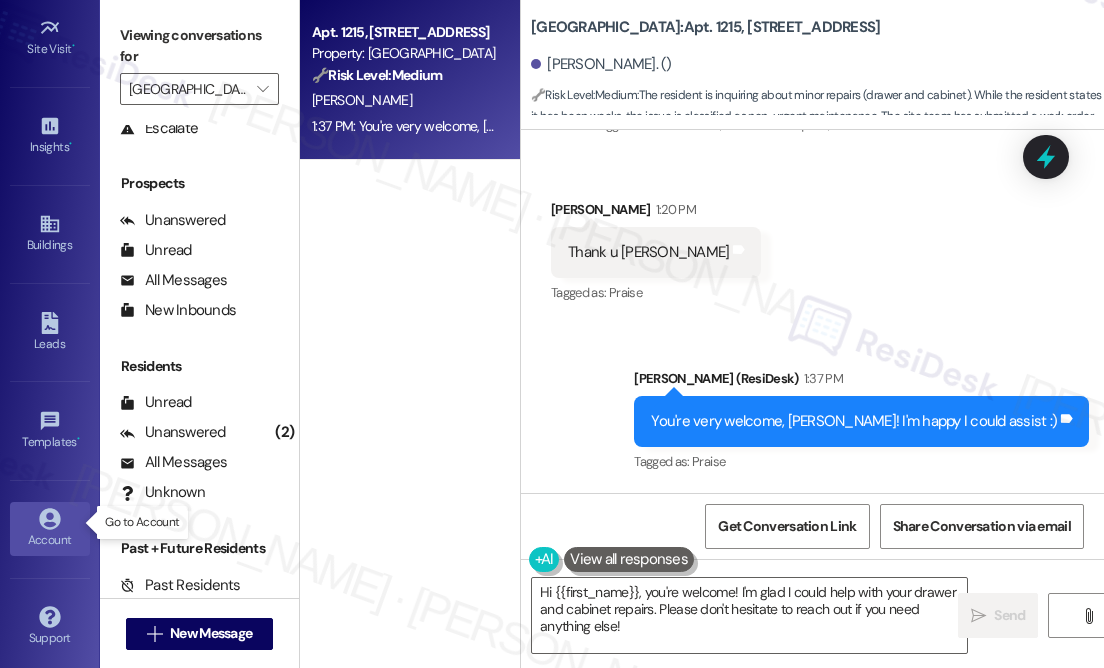 click 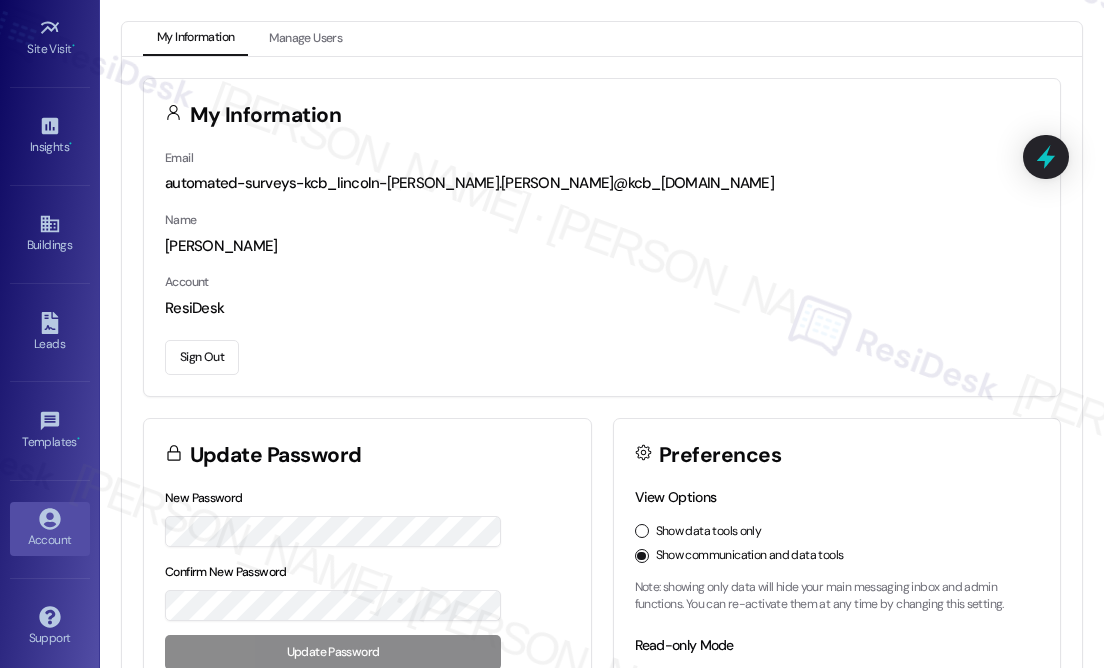 click on "Sign Out" at bounding box center (202, 357) 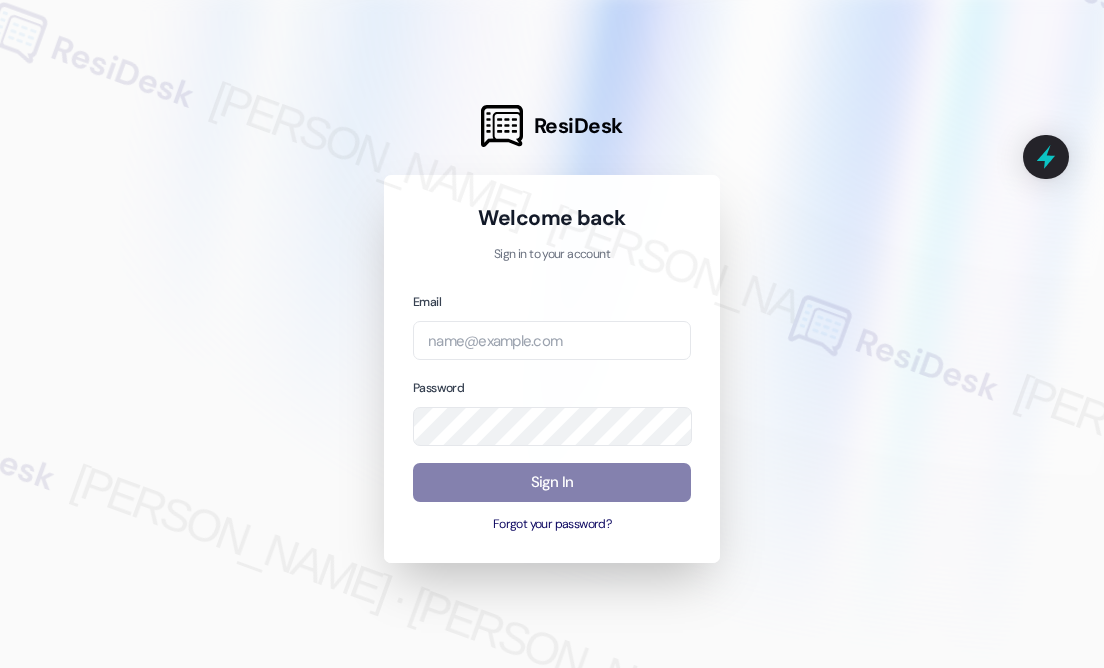 click at bounding box center (552, 334) 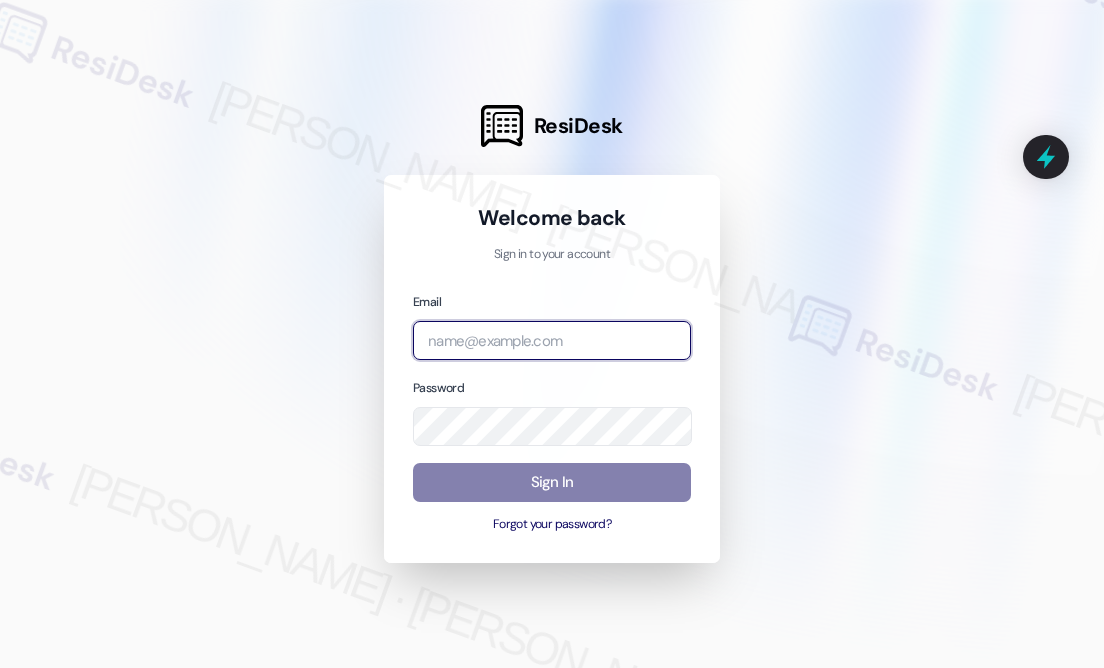 click at bounding box center (552, 340) 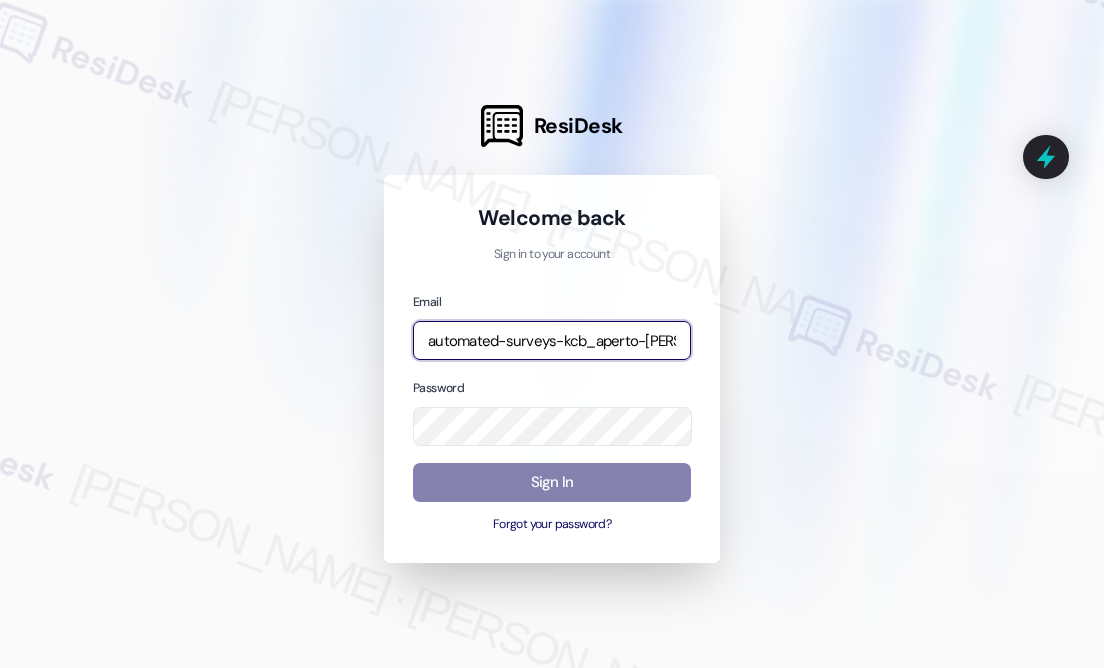 type on "automated-surveys-kcb_aperto-[PERSON_NAME].[PERSON_NAME]@kcb_[DOMAIN_NAME]" 